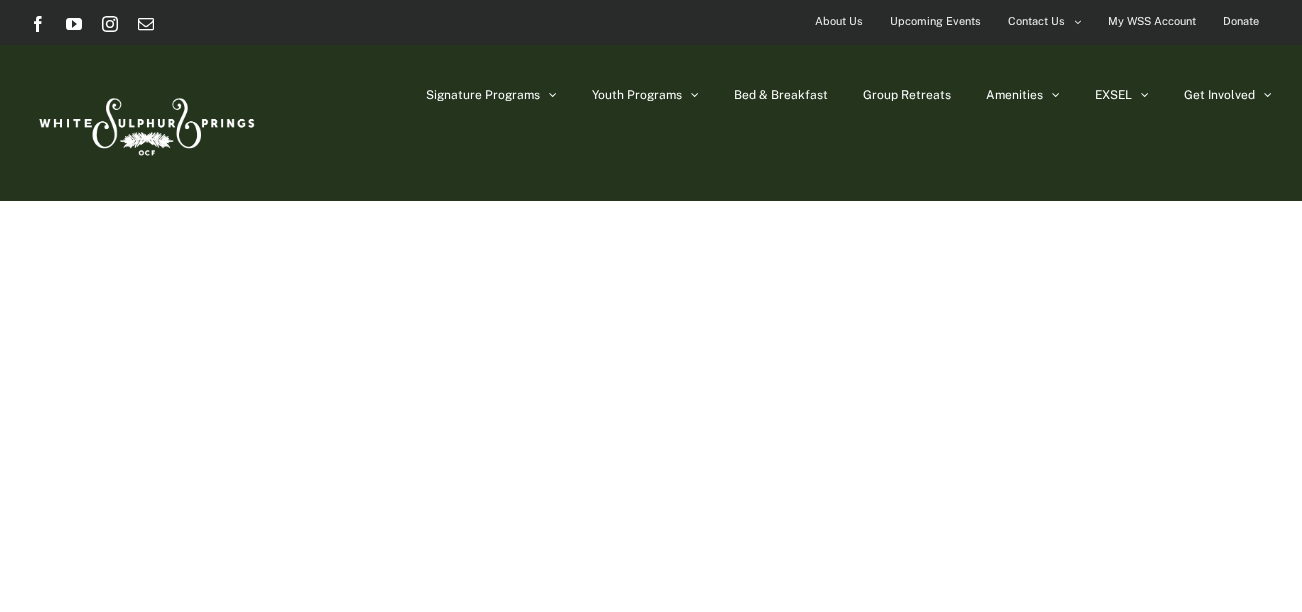 scroll, scrollTop: 0, scrollLeft: 0, axis: both 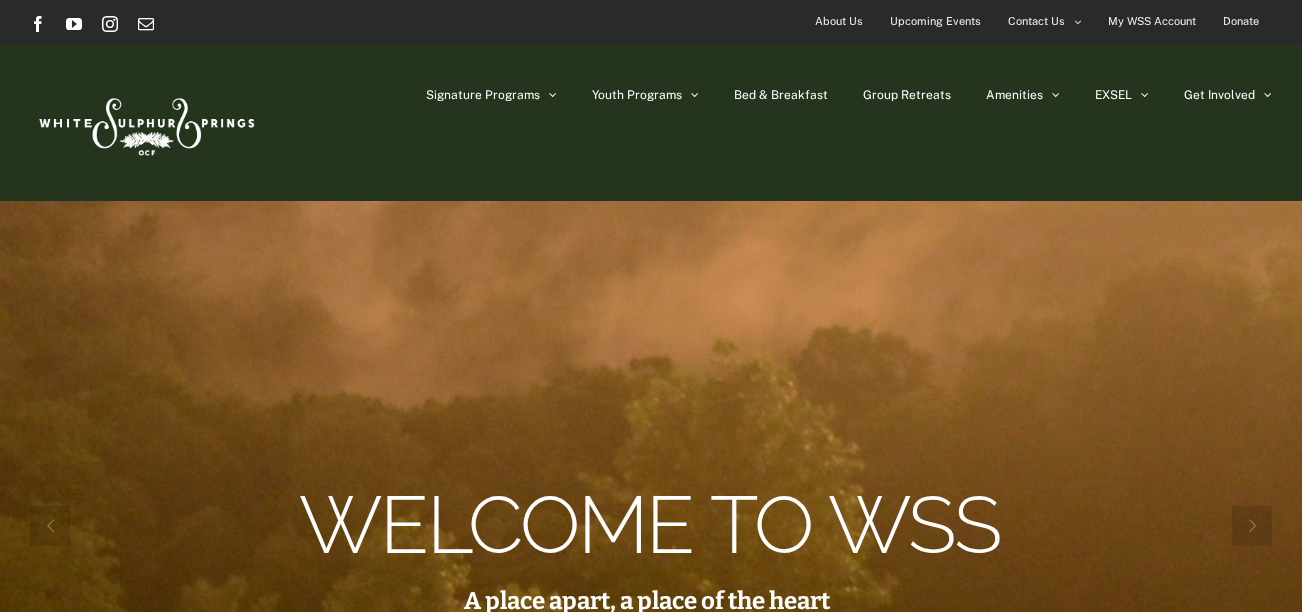 click on "About Us" at bounding box center (839, 21) 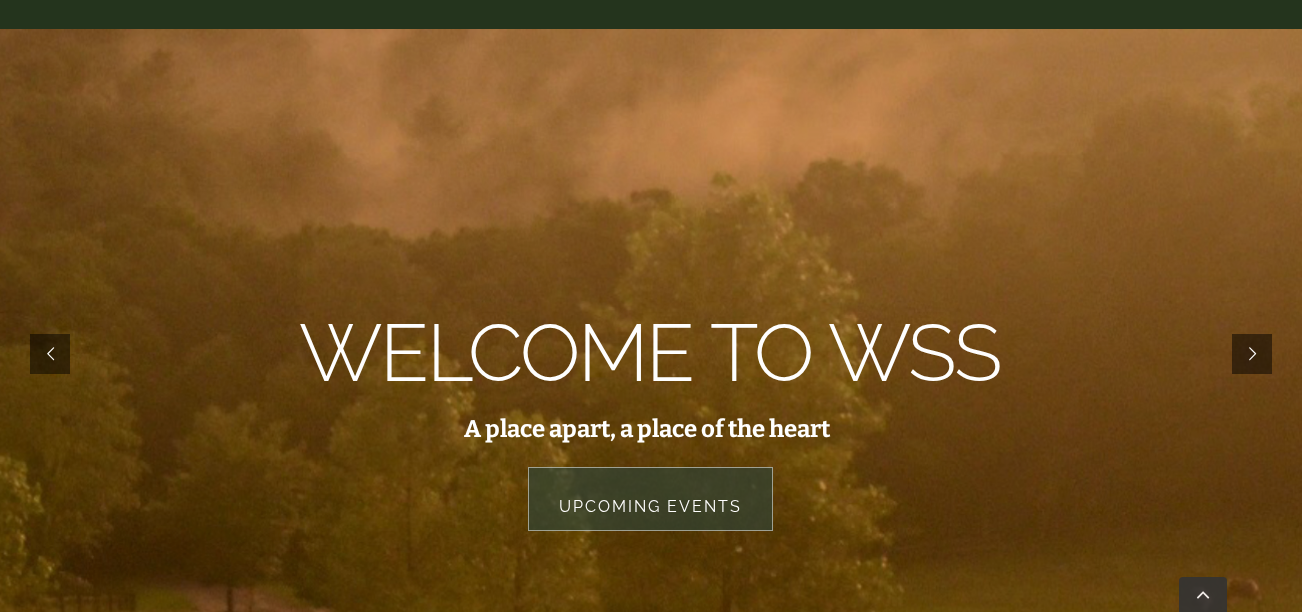 scroll, scrollTop: 235, scrollLeft: 0, axis: vertical 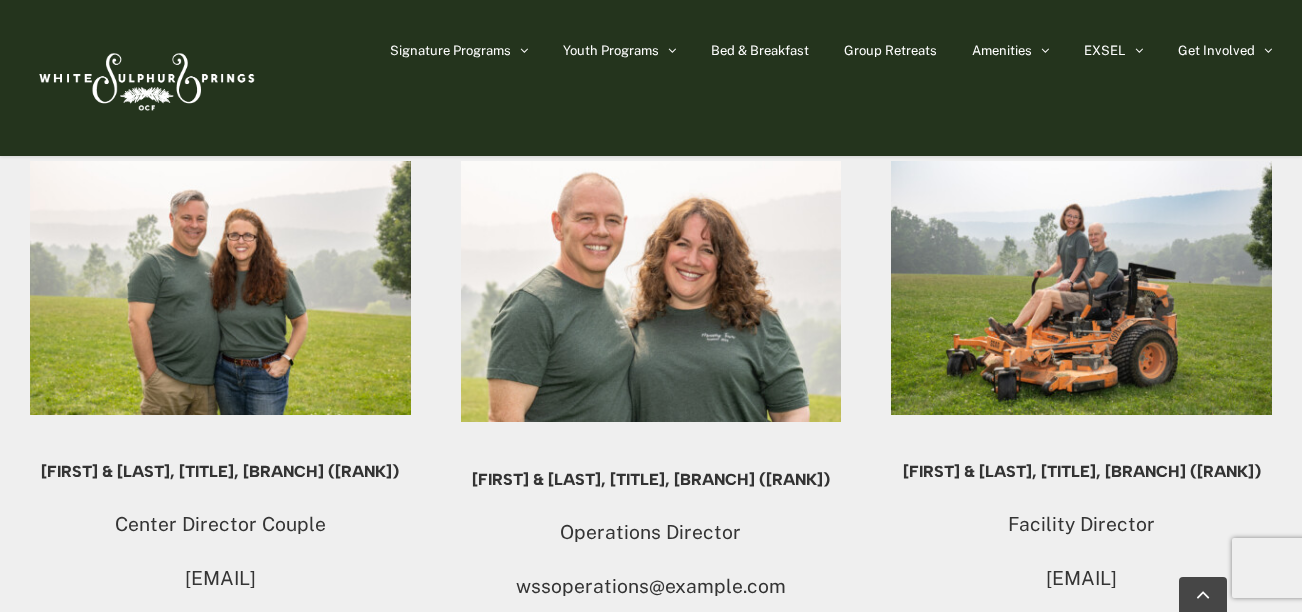 click at bounding box center (220, 288) 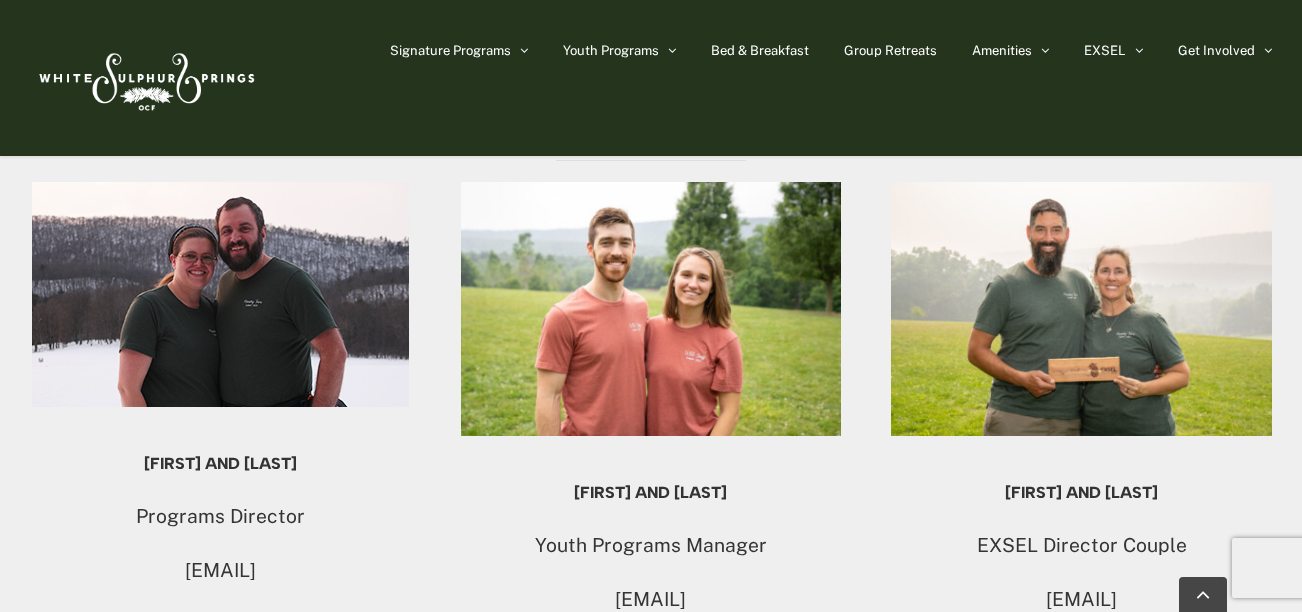 scroll, scrollTop: 1652, scrollLeft: 0, axis: vertical 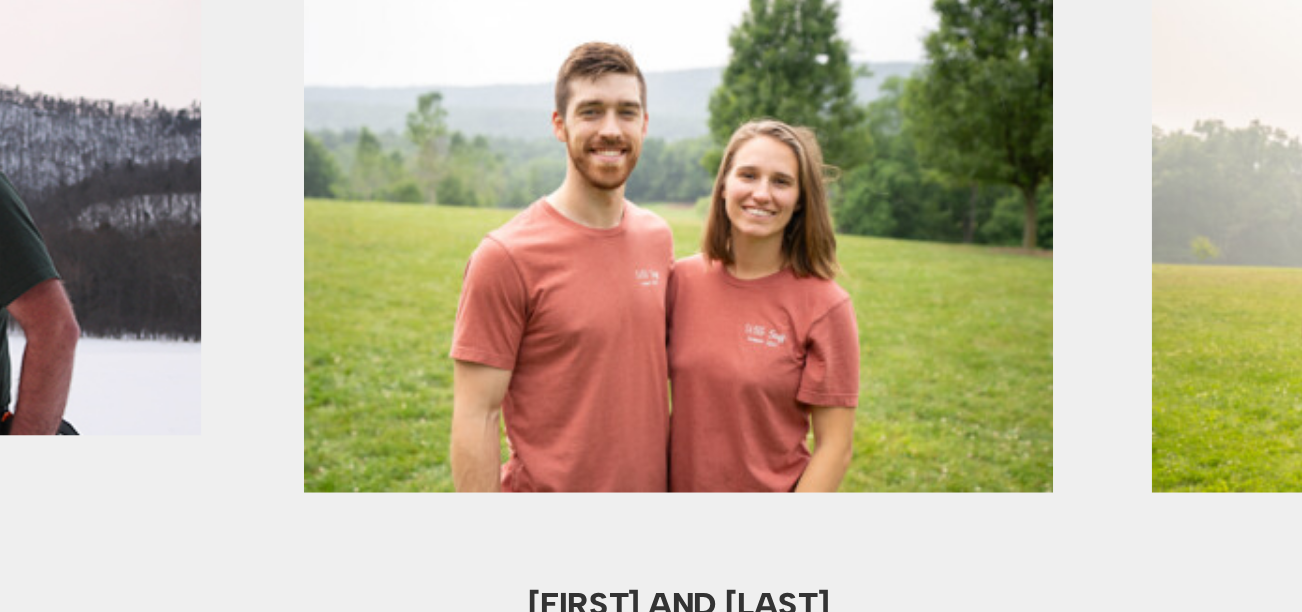 click at bounding box center (651, 311) 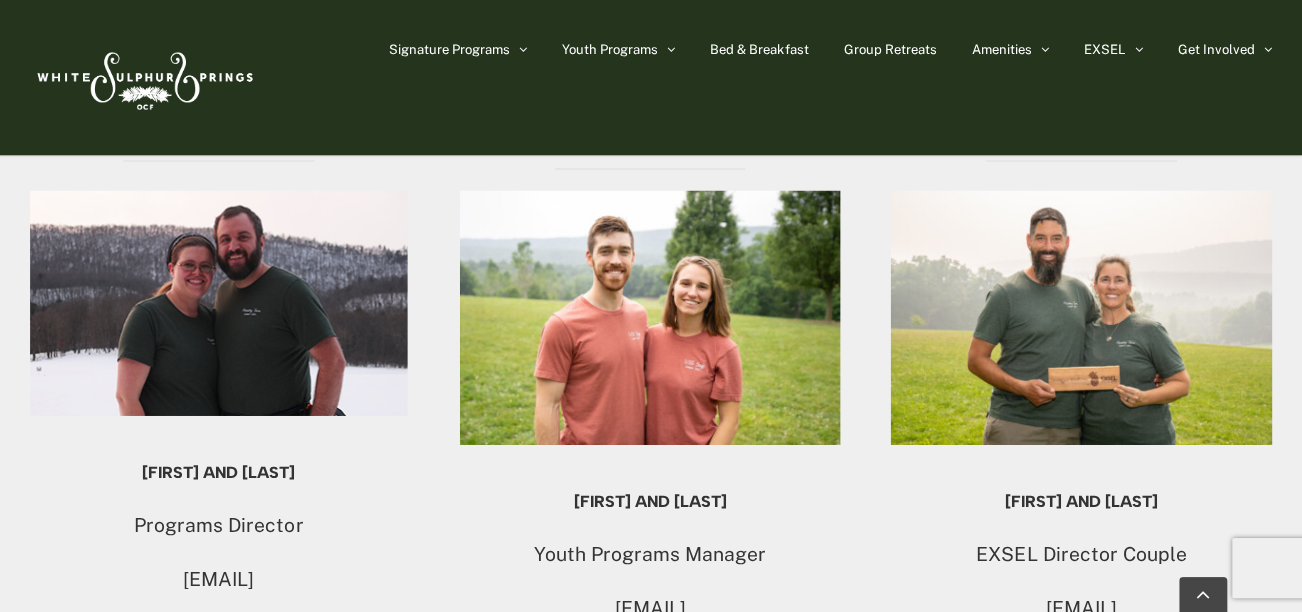 scroll, scrollTop: 1645, scrollLeft: 0, axis: vertical 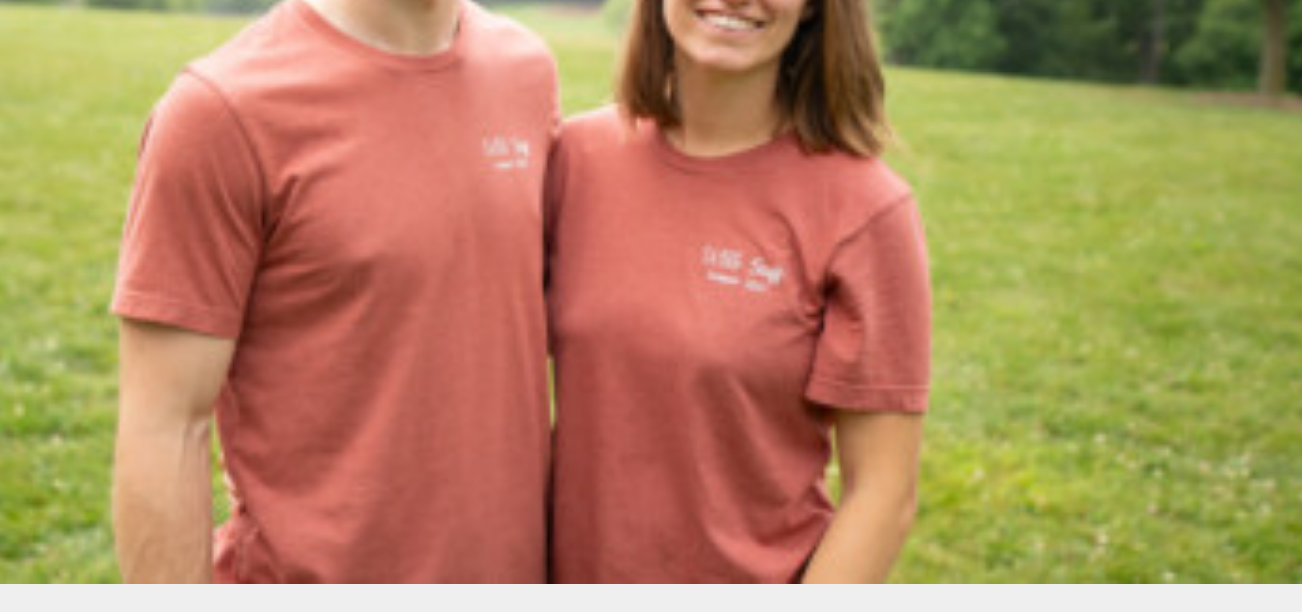 drag, startPoint x: 717, startPoint y: 351, endPoint x: 749, endPoint y: 382, distance: 44.553337 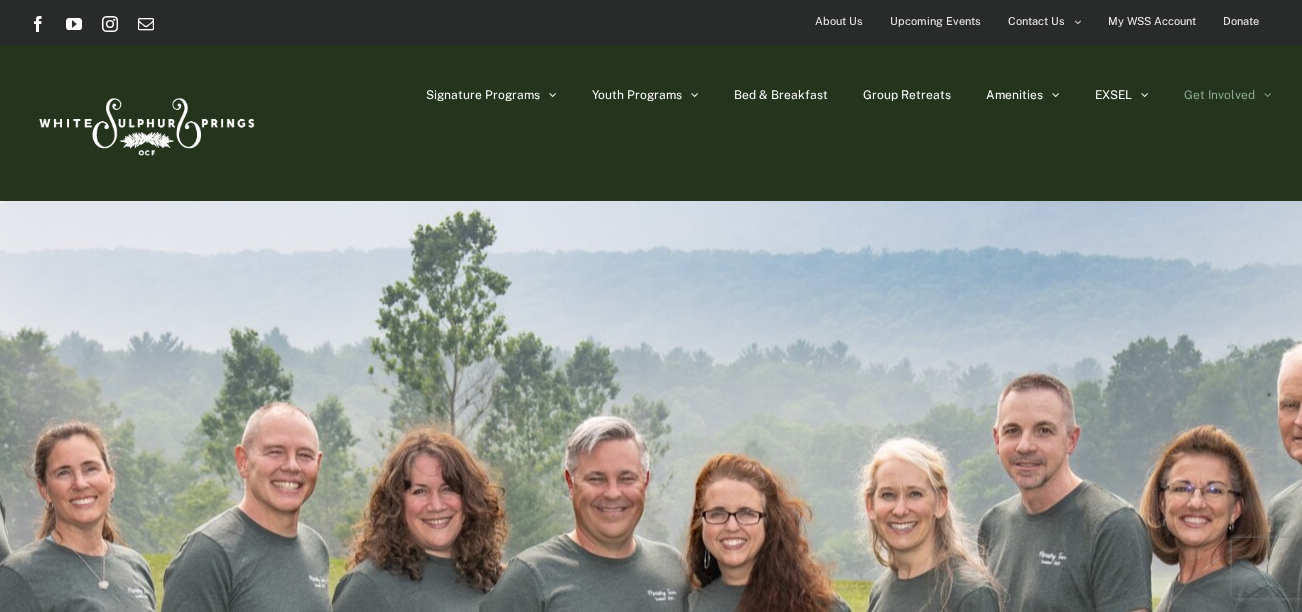 scroll, scrollTop: 1, scrollLeft: 0, axis: vertical 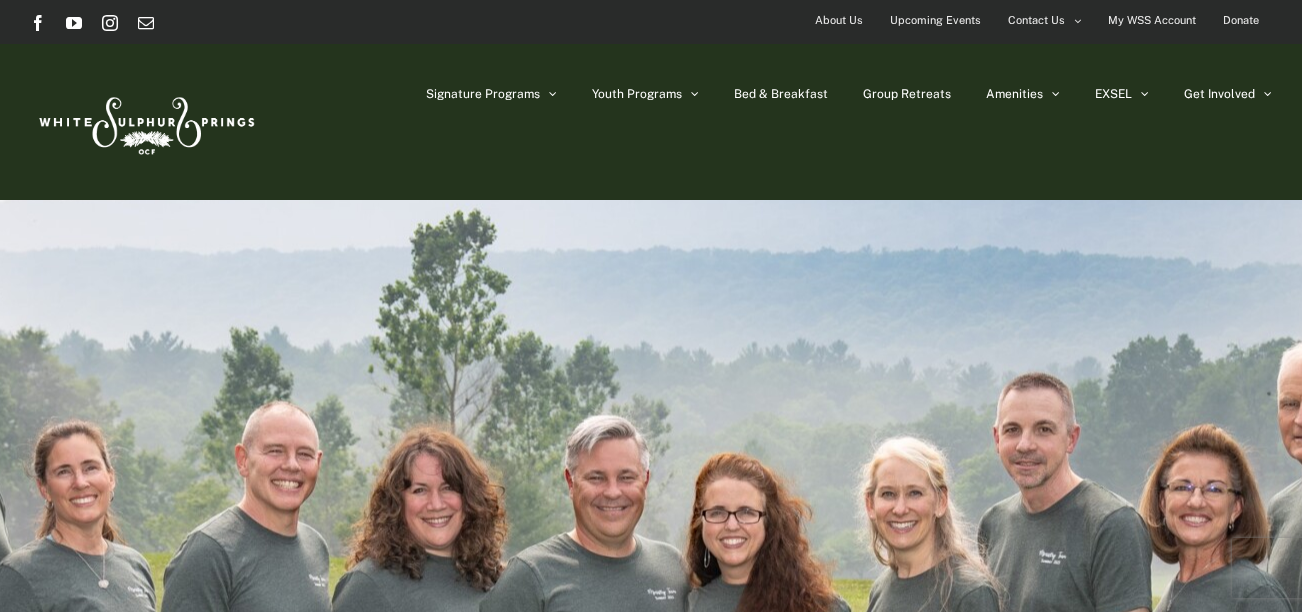 click on "Upcoming Events" at bounding box center [935, 20] 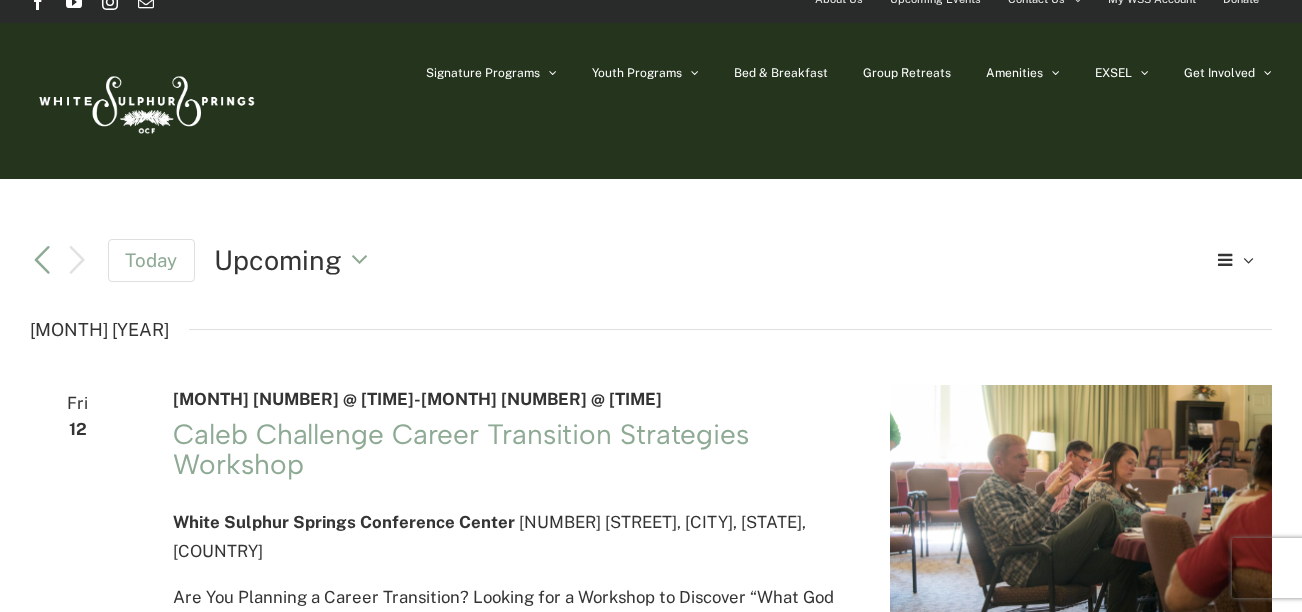 scroll, scrollTop: 0, scrollLeft: 0, axis: both 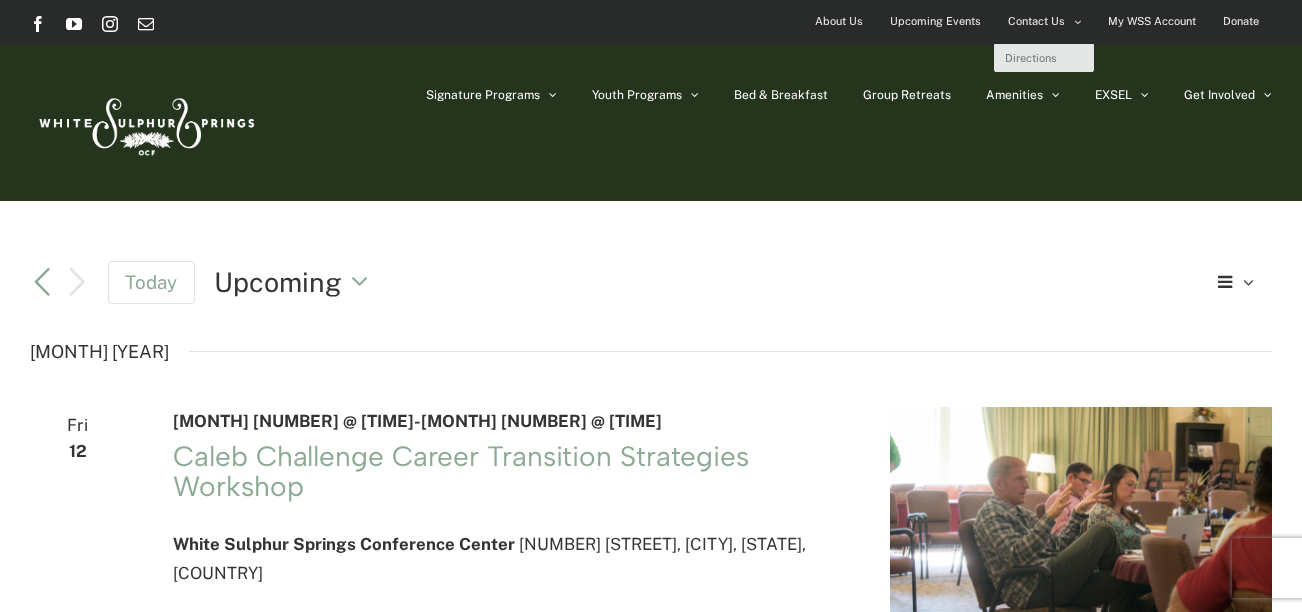 click at bounding box center [1077, 22] 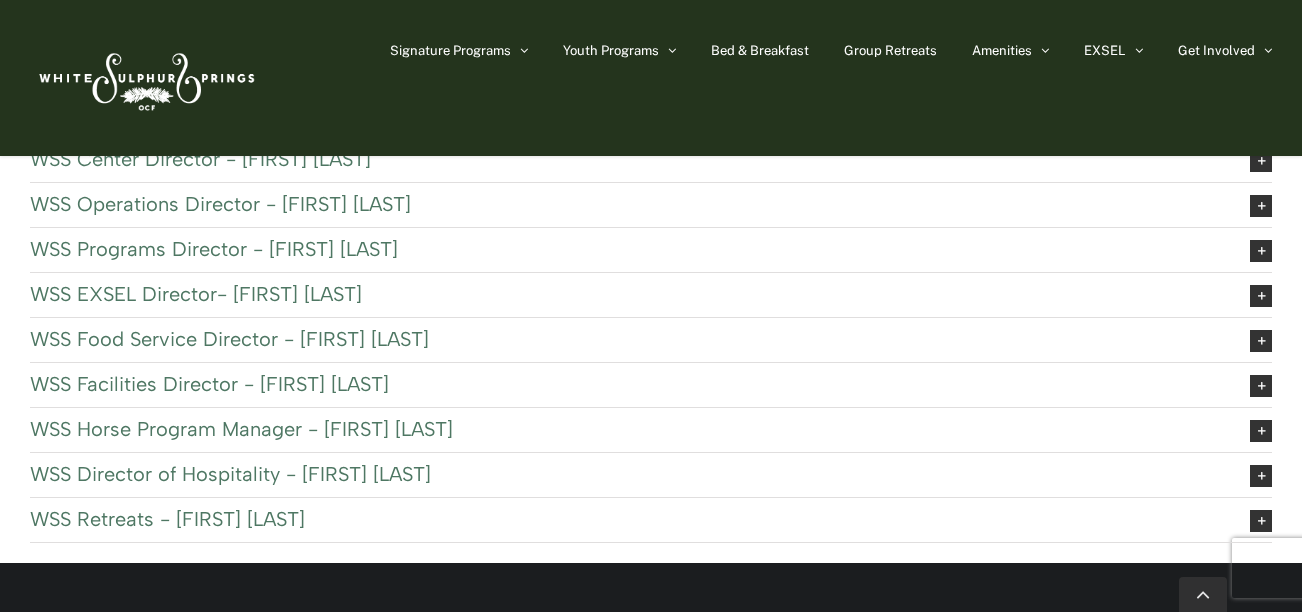 scroll, scrollTop: 1040, scrollLeft: 0, axis: vertical 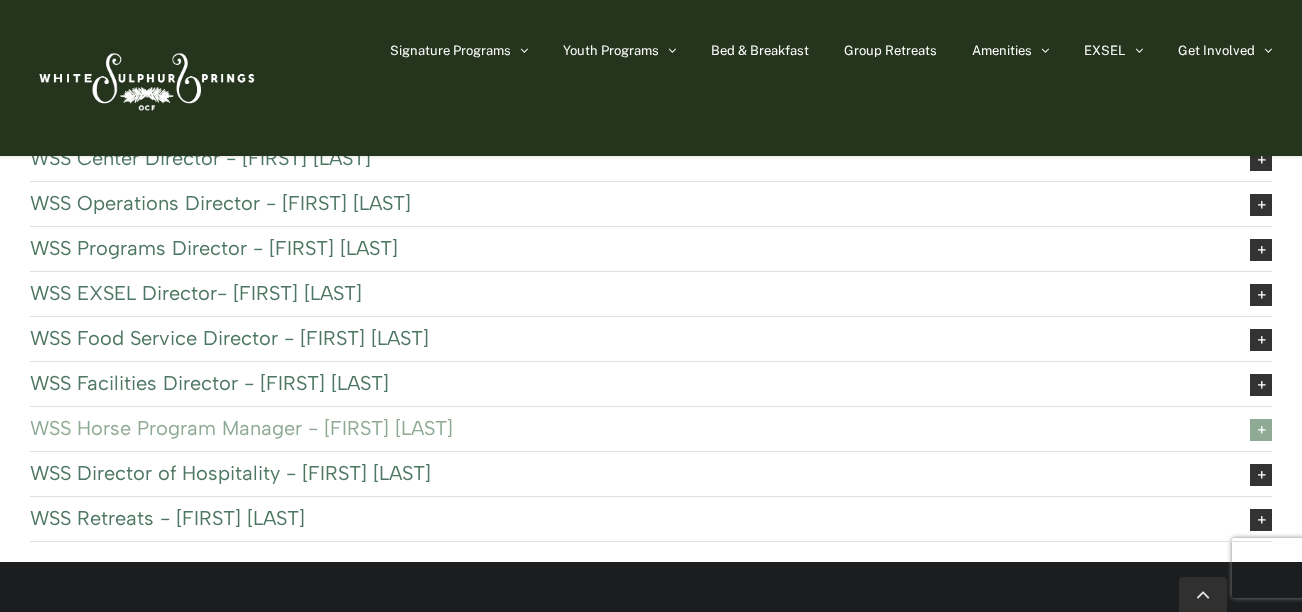 click on "WSS Horse Program Manager - Kate Huggins" at bounding box center [624, 428] 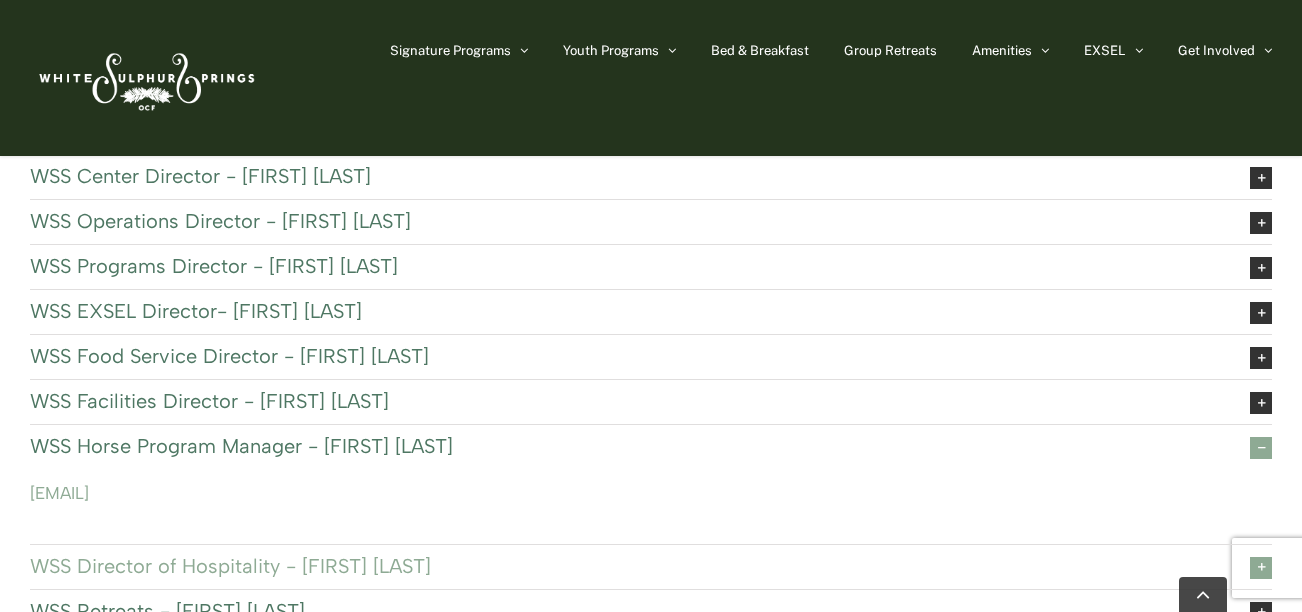 scroll, scrollTop: 1019, scrollLeft: 0, axis: vertical 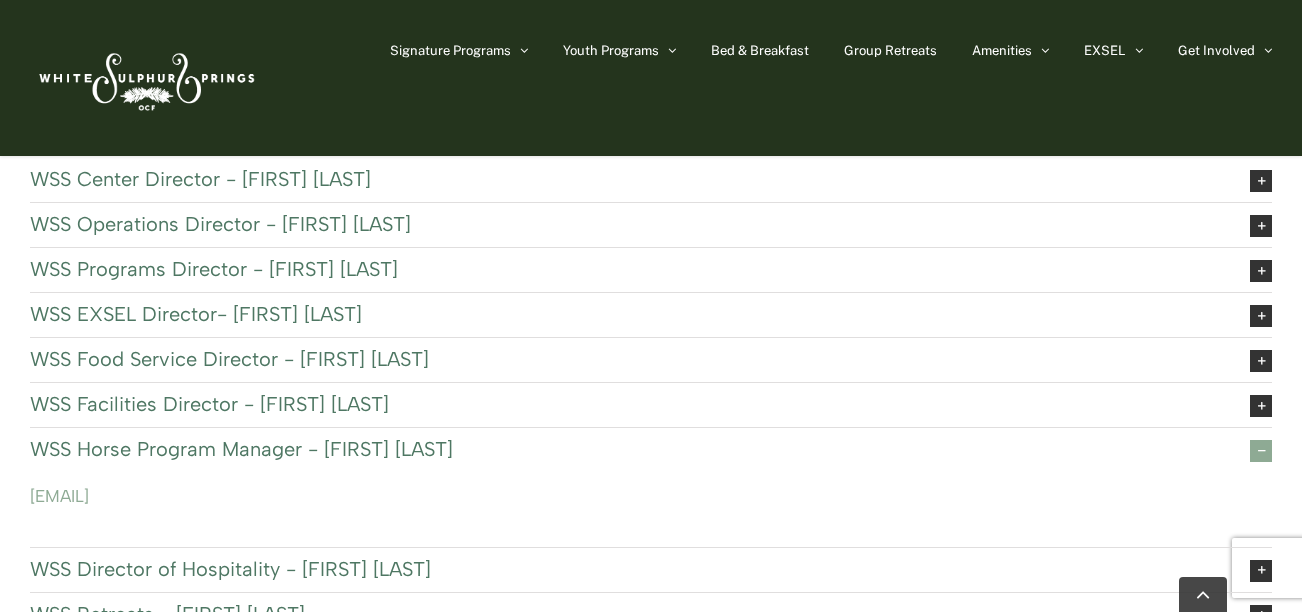 click on "WSS Horse Program Manager - Kate Huggins" at bounding box center [624, 449] 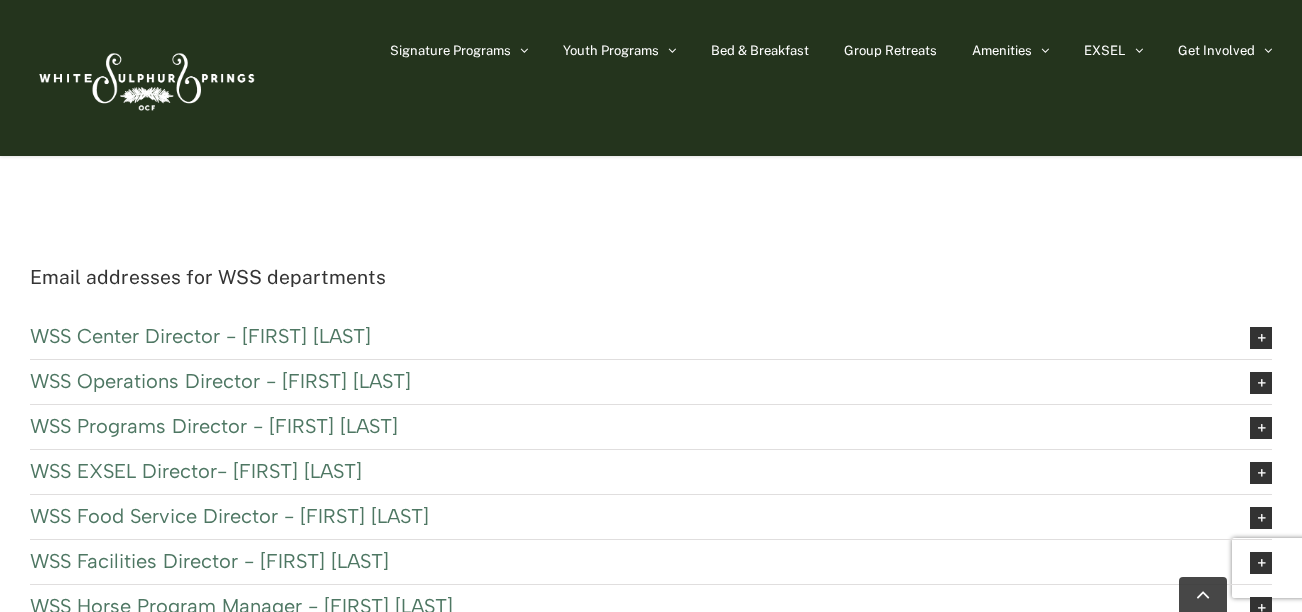 scroll, scrollTop: 861, scrollLeft: 0, axis: vertical 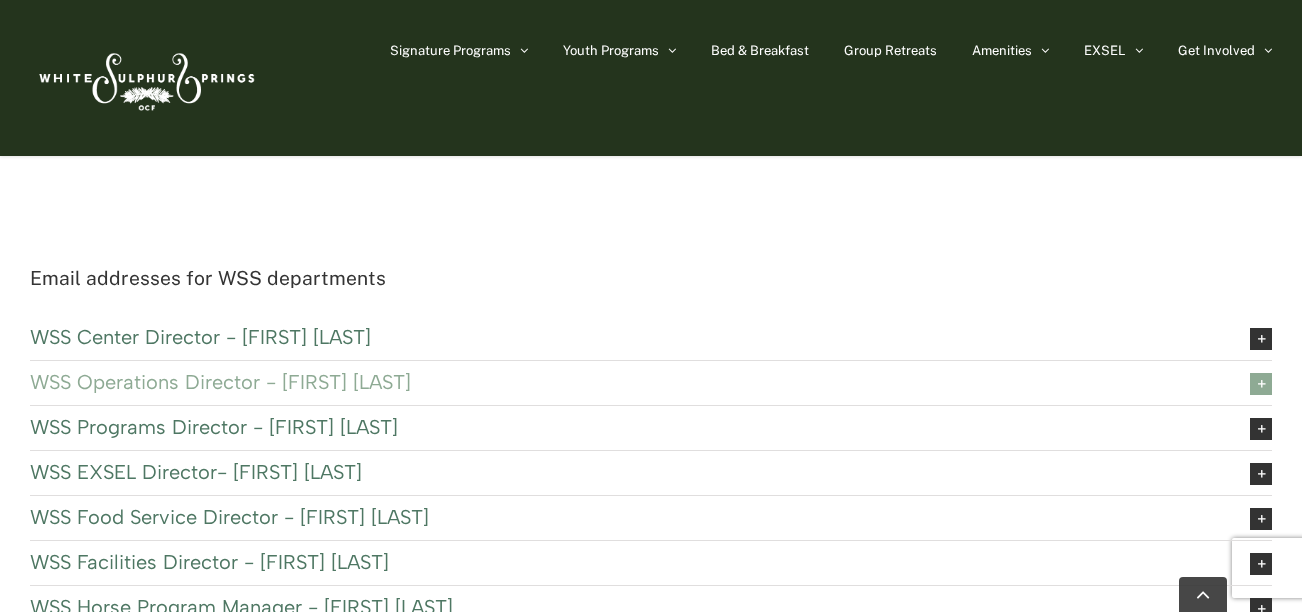 click on "WSS Operations Director - John Hoyman" at bounding box center (624, 382) 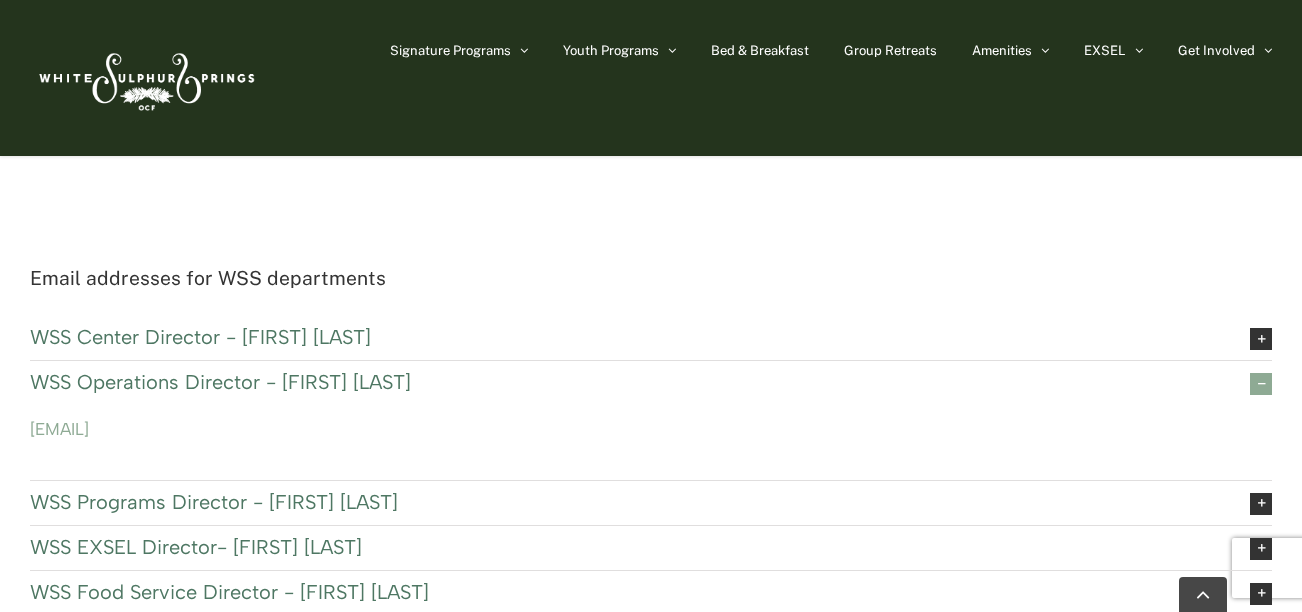 click on "WSS Operations Director - John Hoyman" at bounding box center (624, 382) 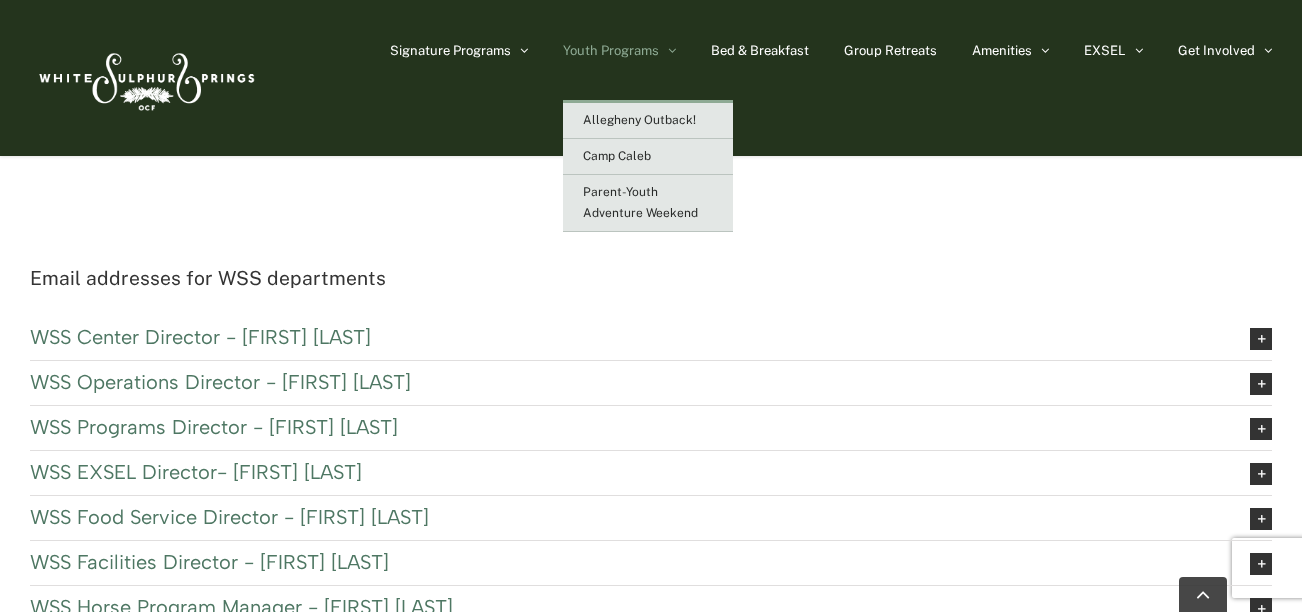 click on "Youth Programs" at bounding box center (611, 50) 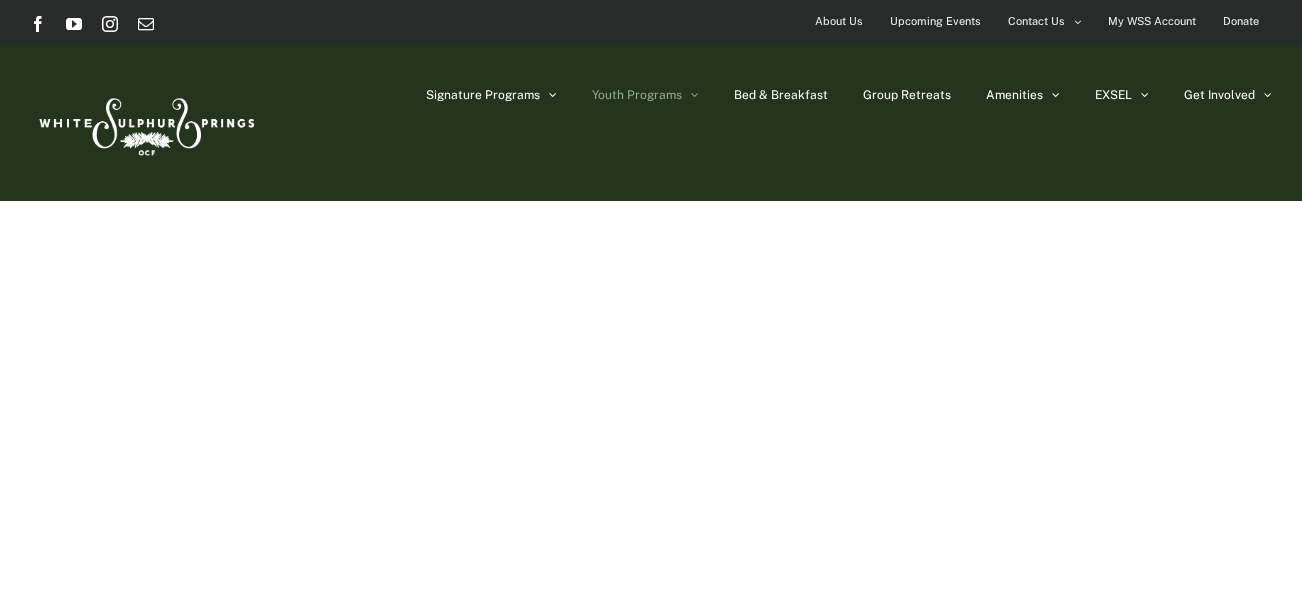 scroll, scrollTop: 0, scrollLeft: 0, axis: both 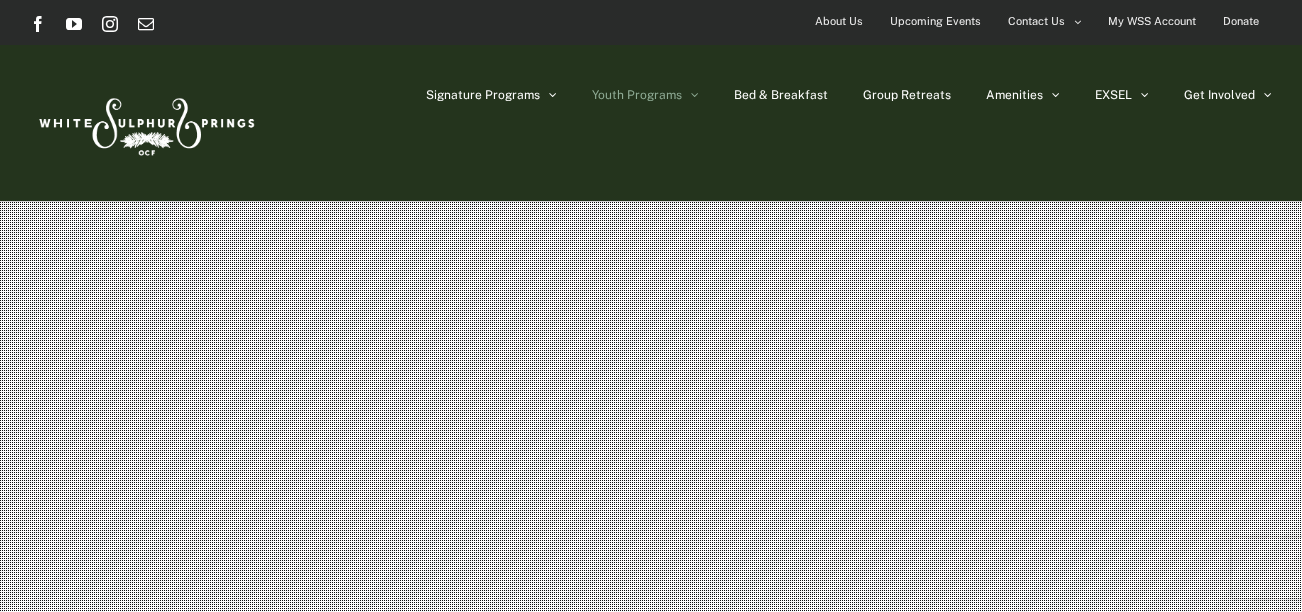click at bounding box center (145, 123) 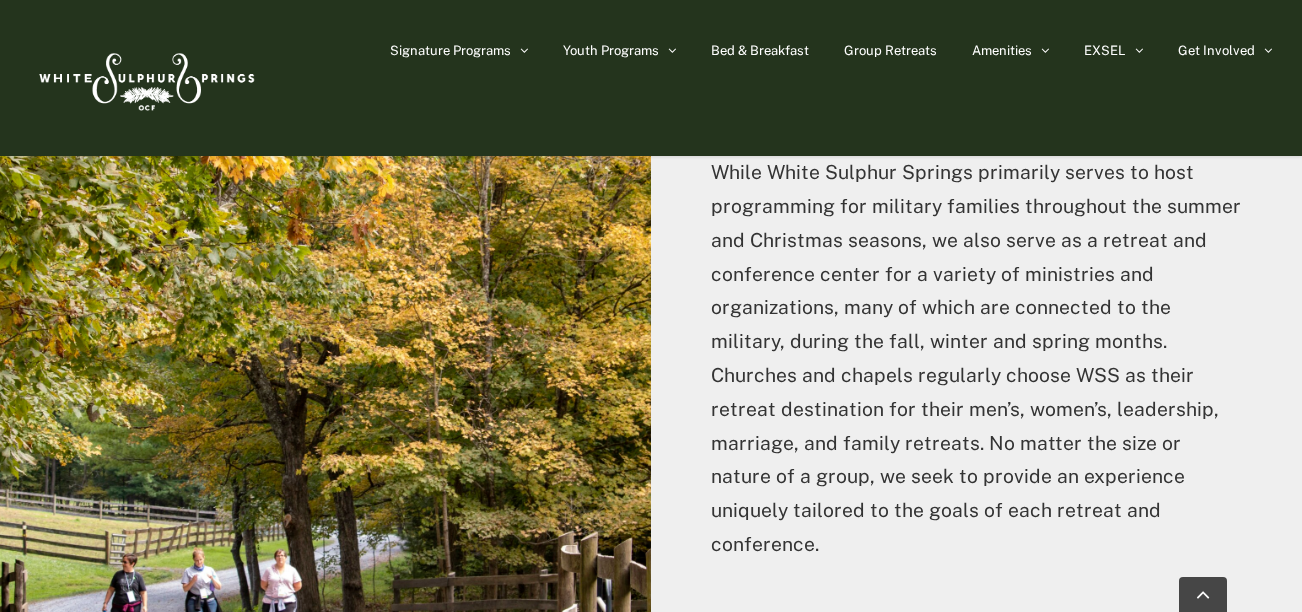 scroll, scrollTop: 4576, scrollLeft: 0, axis: vertical 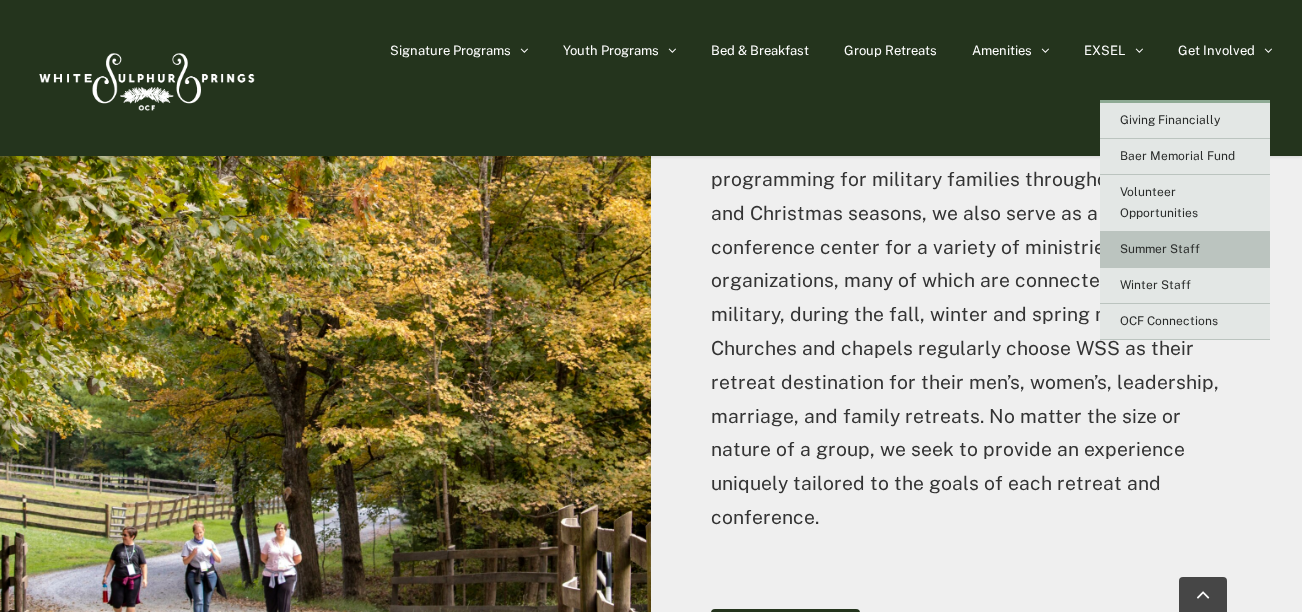 click on "Summer Staff" at bounding box center [1160, 249] 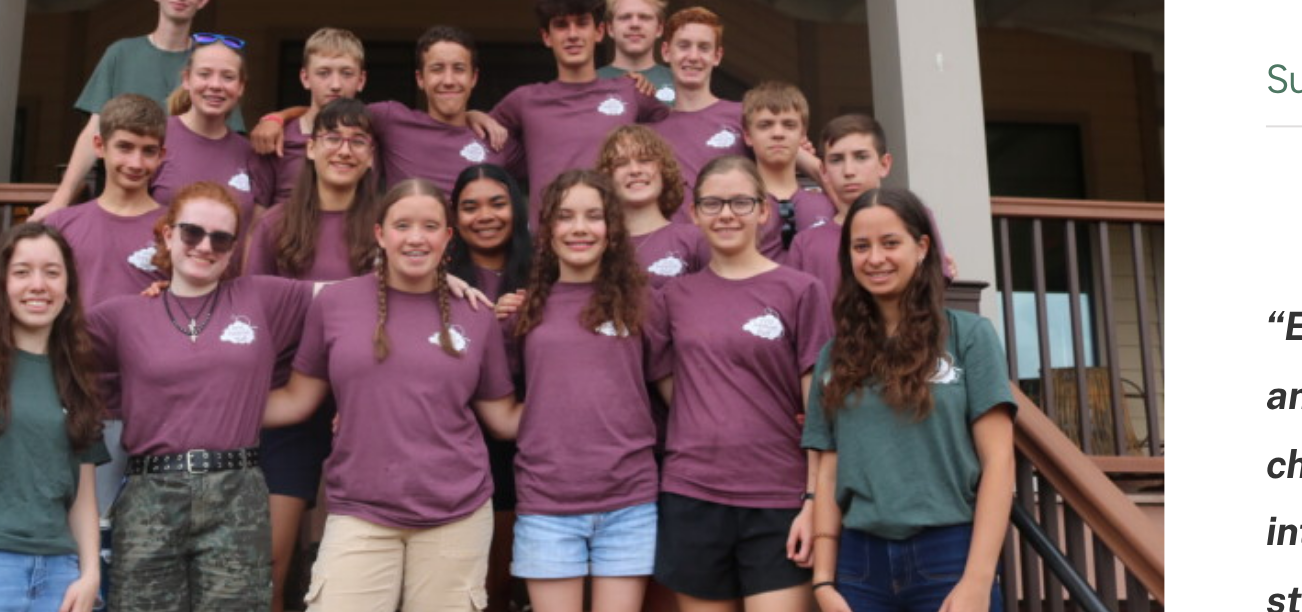 scroll, scrollTop: 4876, scrollLeft: 0, axis: vertical 